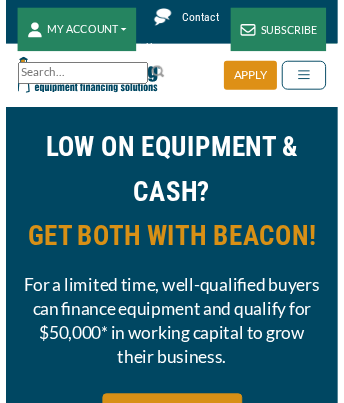 scroll, scrollTop: 0, scrollLeft: 0, axis: both 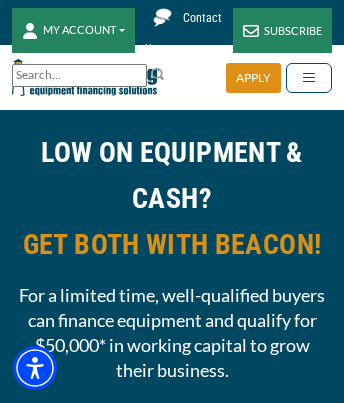 click at bounding box center (189, 14487) 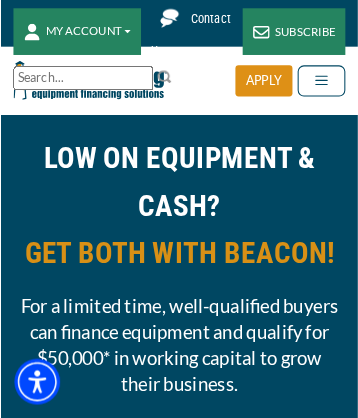 scroll, scrollTop: 12534, scrollLeft: 0, axis: vertical 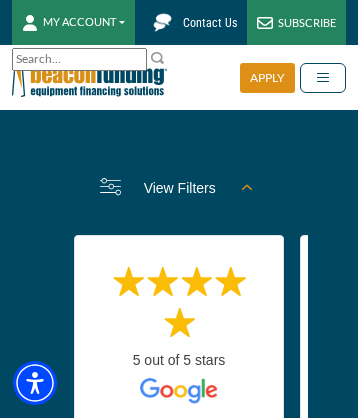 click on "Privacy Policy" at bounding box center (180, 3610) 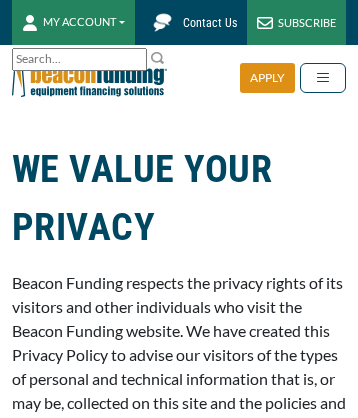 scroll, scrollTop: 0, scrollLeft: 0, axis: both 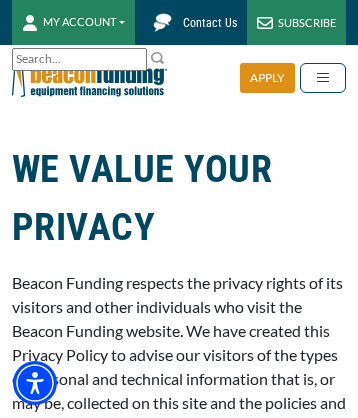 click on "Privacy Policy" at bounding box center [180, 18273] 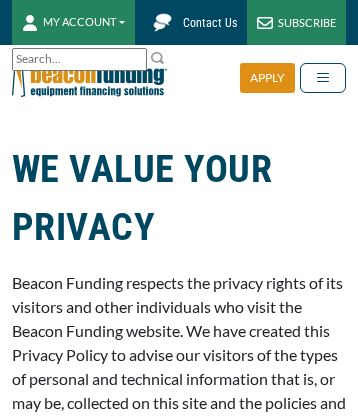 scroll, scrollTop: 0, scrollLeft: 0, axis: both 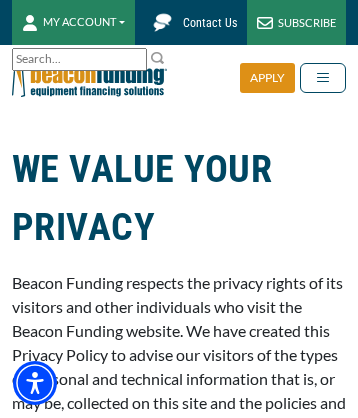 click at bounding box center [134, 60] 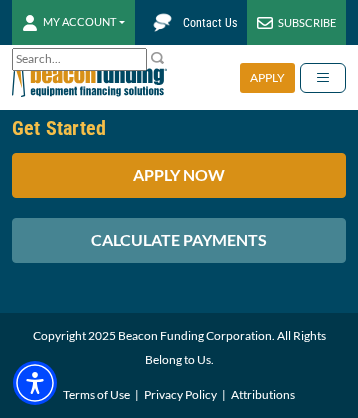 click on "Privacy Policy" at bounding box center (180, 395) 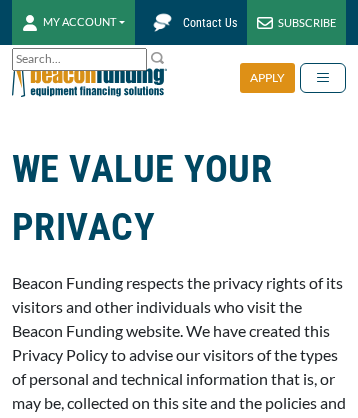 scroll, scrollTop: 0, scrollLeft: 0, axis: both 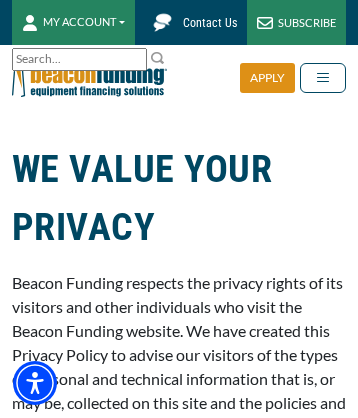 click on "SUBSCRIBE" at bounding box center [296, 22] 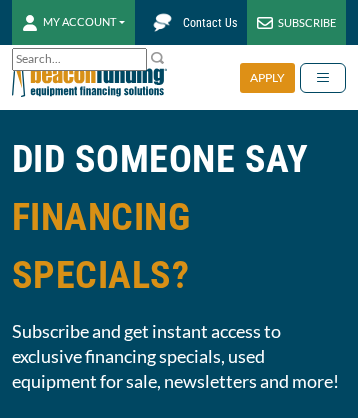 scroll, scrollTop: 0, scrollLeft: 0, axis: both 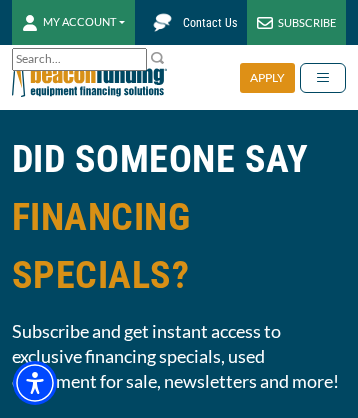 click at bounding box center [196, 5025] 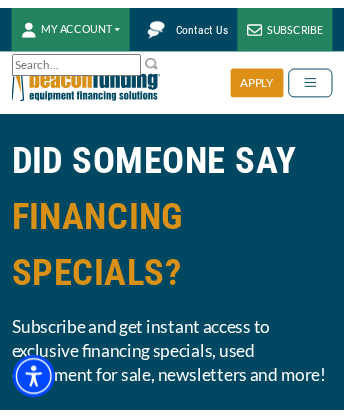 scroll, scrollTop: 4647, scrollLeft: 0, axis: vertical 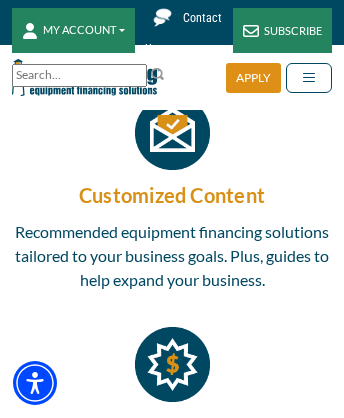 click on "Contact us" at bounding box center (106, 4514) 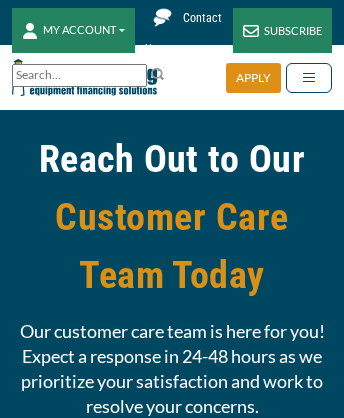 scroll, scrollTop: 0, scrollLeft: 0, axis: both 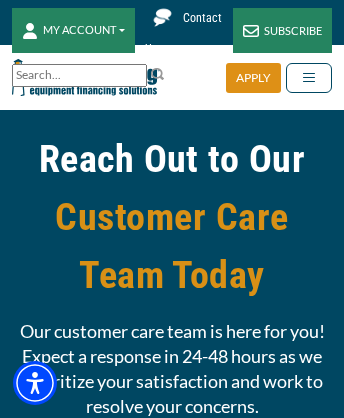 click on "Attributions" at bounding box center [256, 5371] 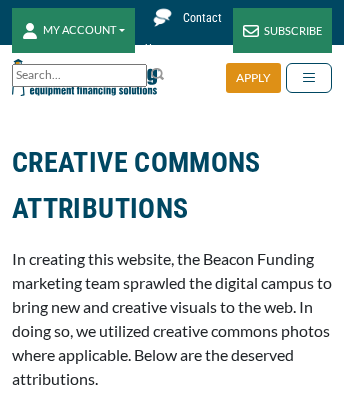 scroll, scrollTop: 0, scrollLeft: 0, axis: both 